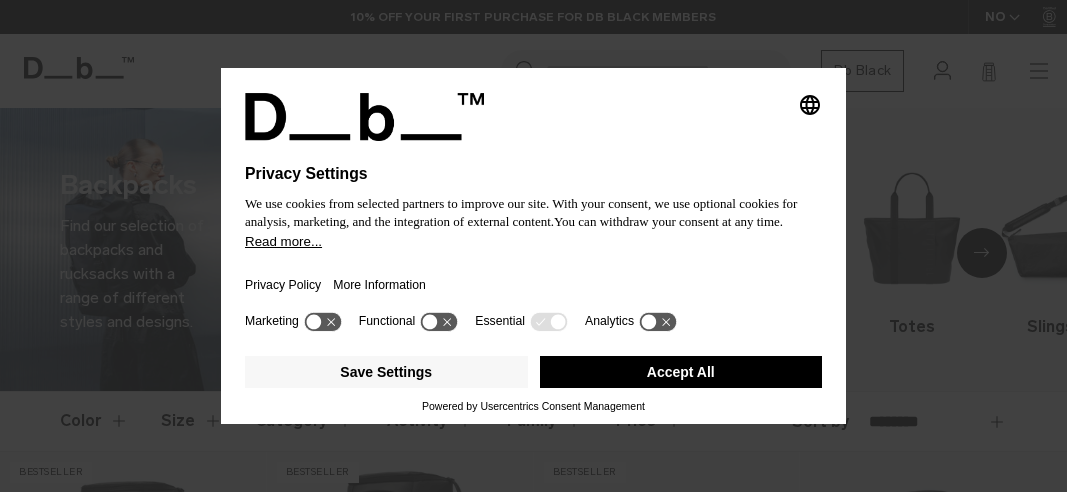 scroll, scrollTop: 0, scrollLeft: 0, axis: both 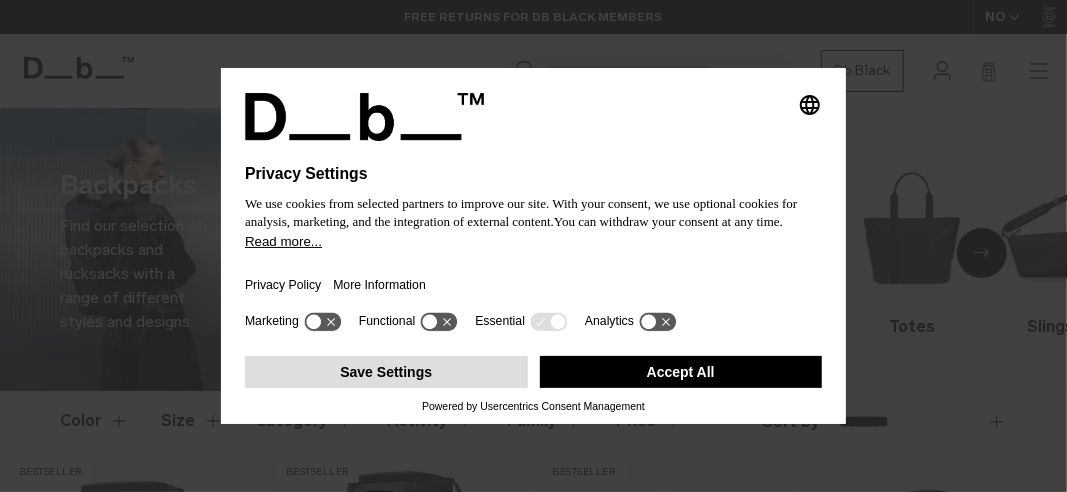 click on "Save Settings" at bounding box center (386, 372) 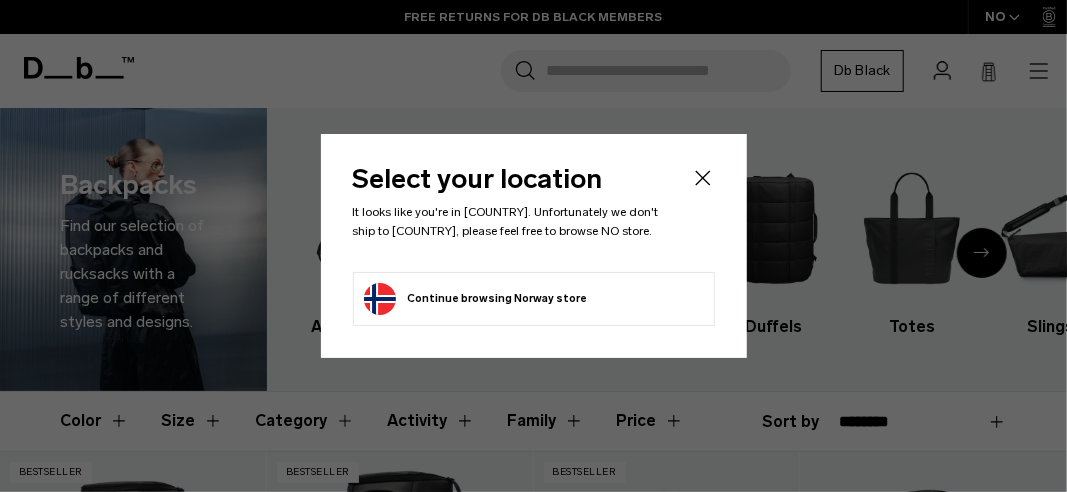click 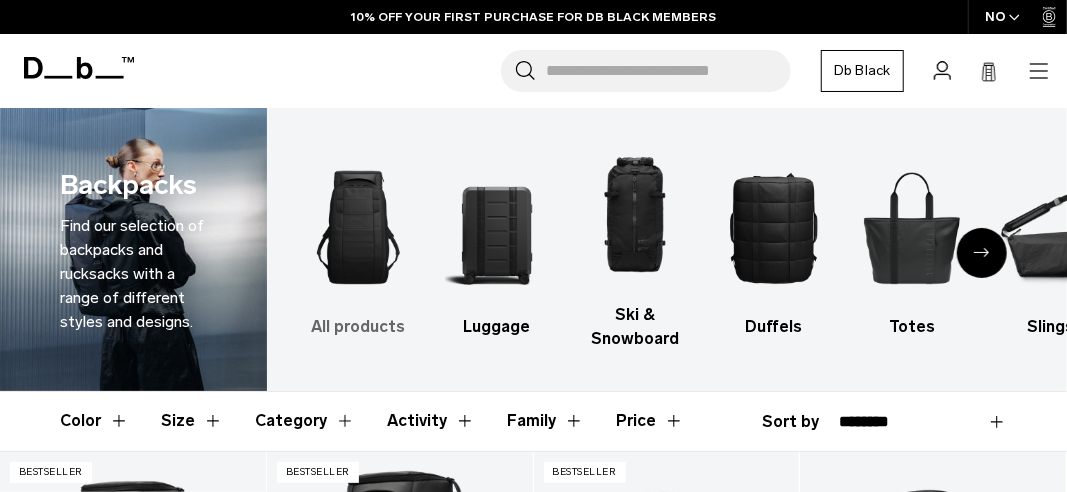 click at bounding box center [358, 227] 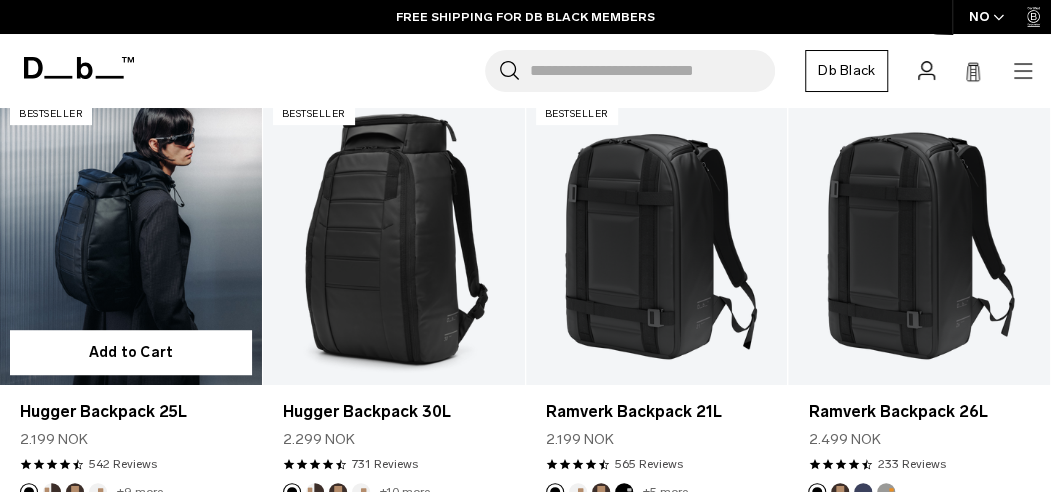 scroll, scrollTop: 400, scrollLeft: 0, axis: vertical 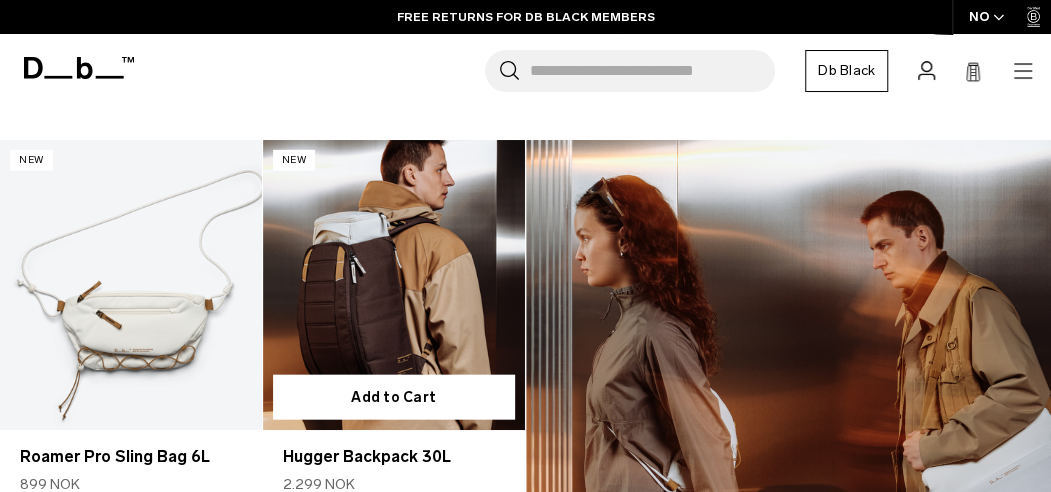 click at bounding box center [394, 285] 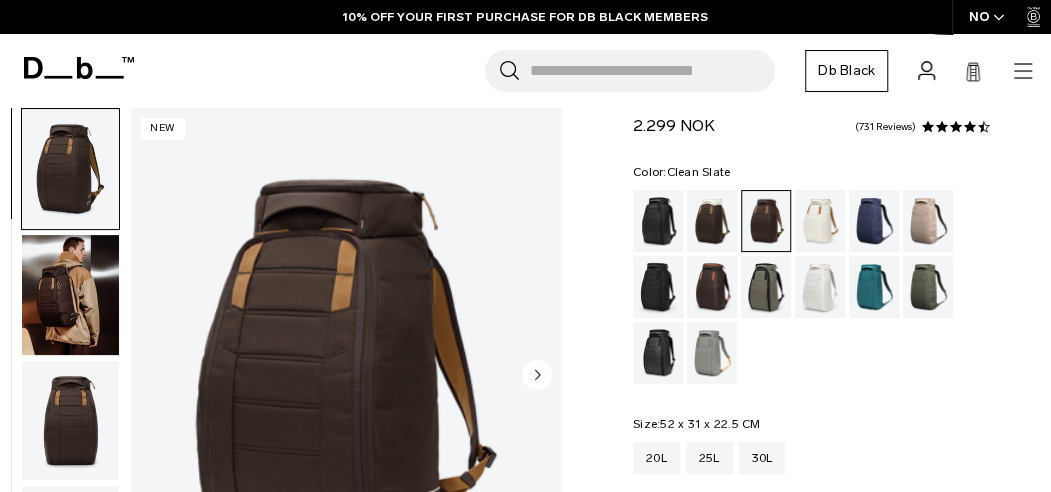 scroll, scrollTop: 0, scrollLeft: 0, axis: both 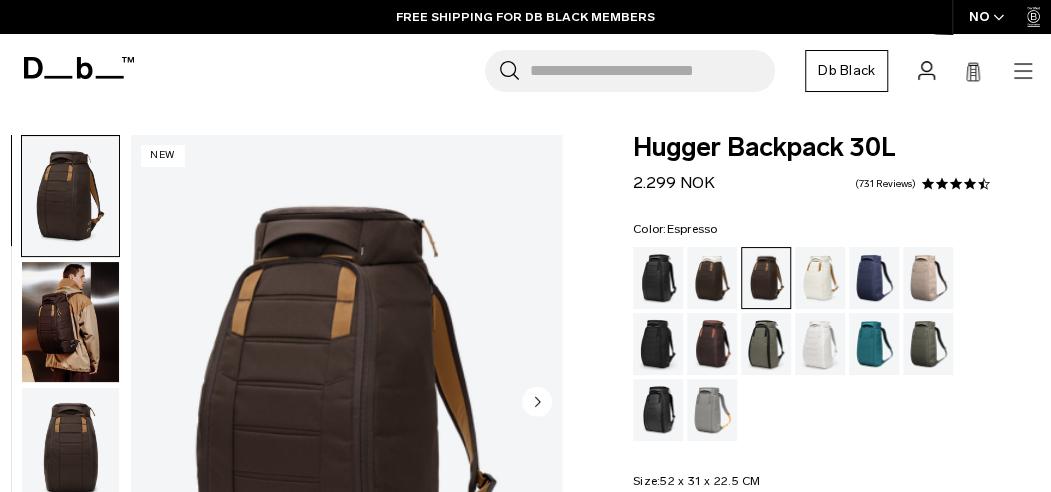 click at bounding box center (346, 404) 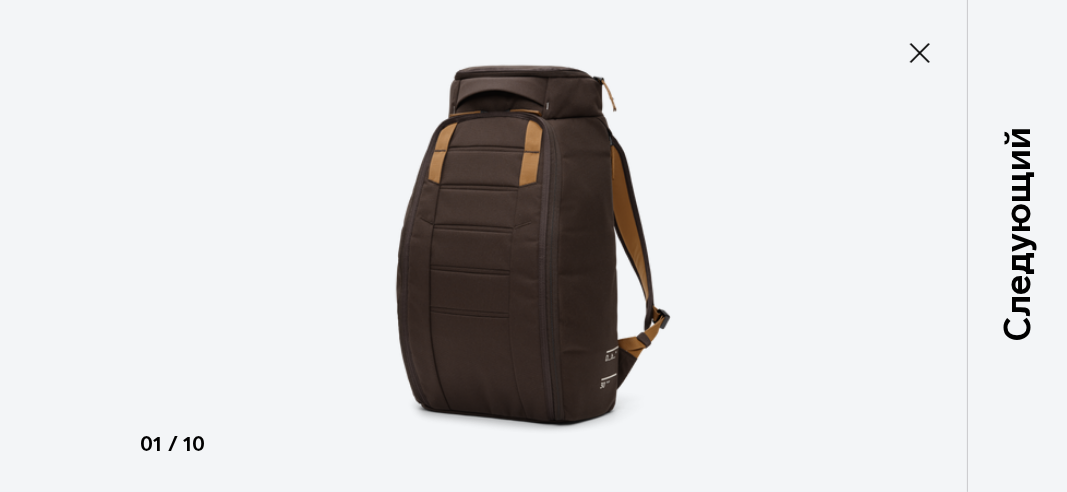 click 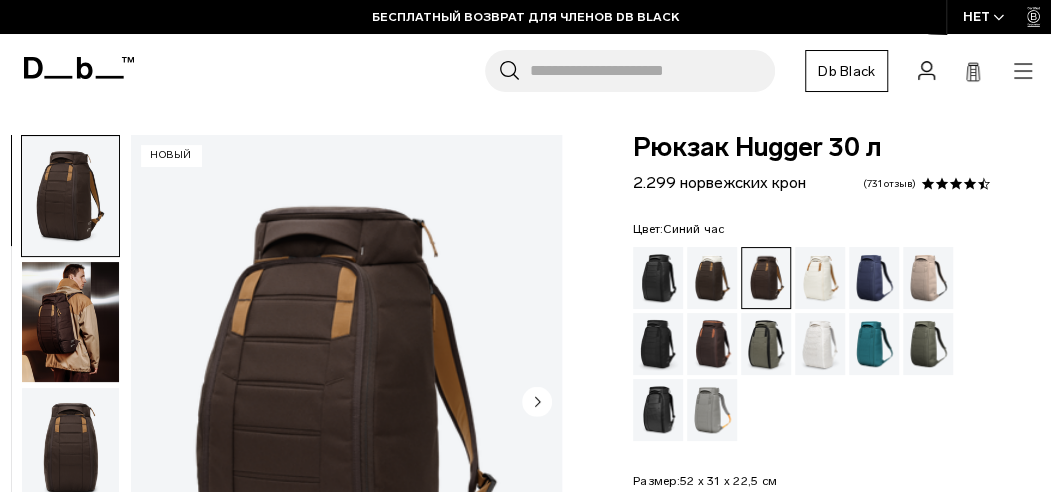 click at bounding box center [874, 278] 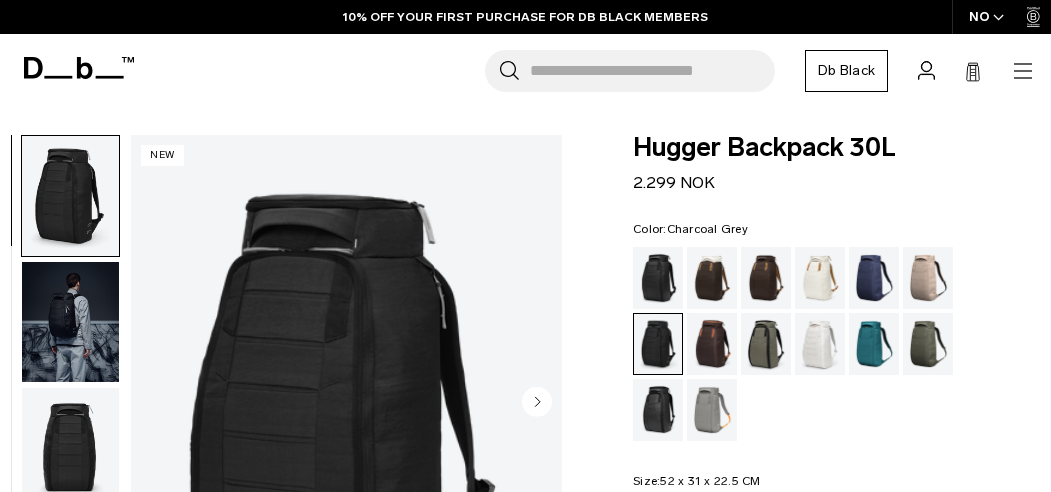 scroll, scrollTop: 0, scrollLeft: 0, axis: both 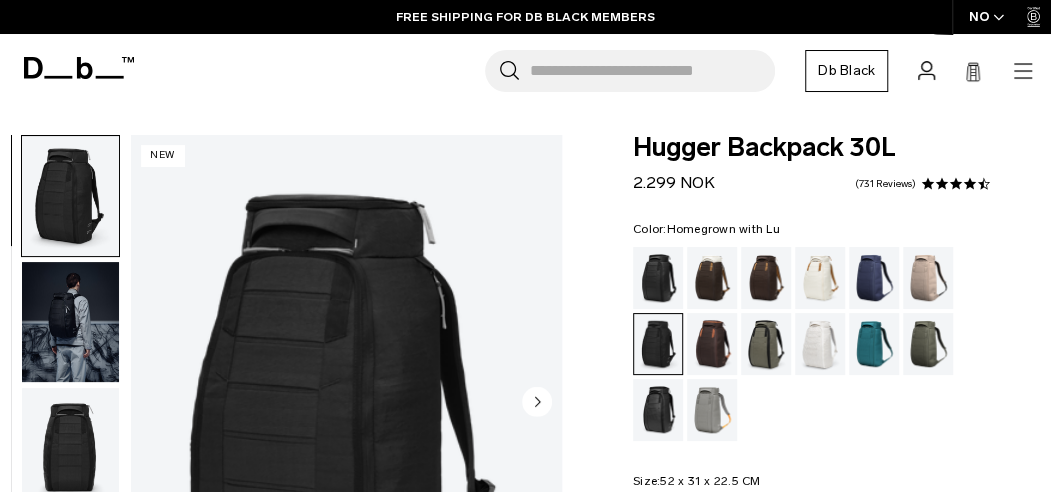 click at bounding box center (712, 344) 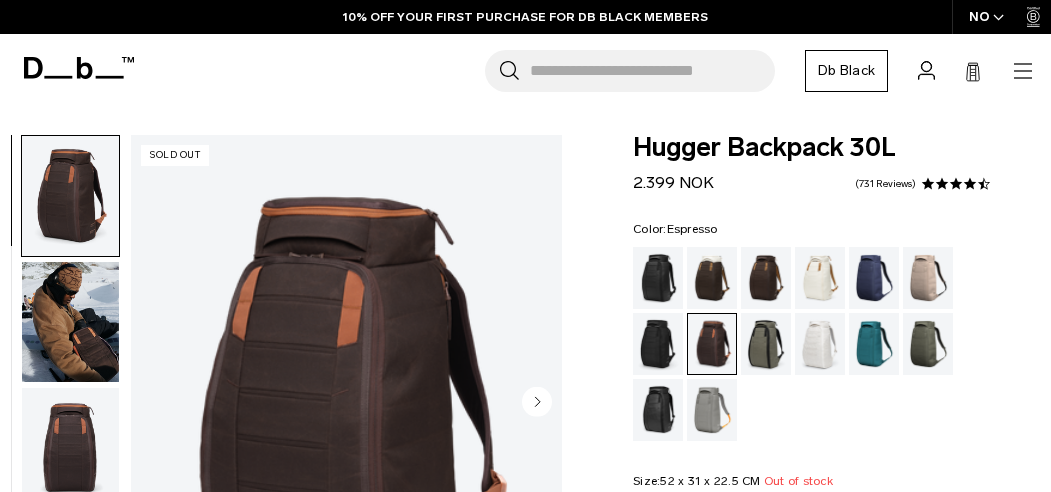 click at bounding box center (766, 278) 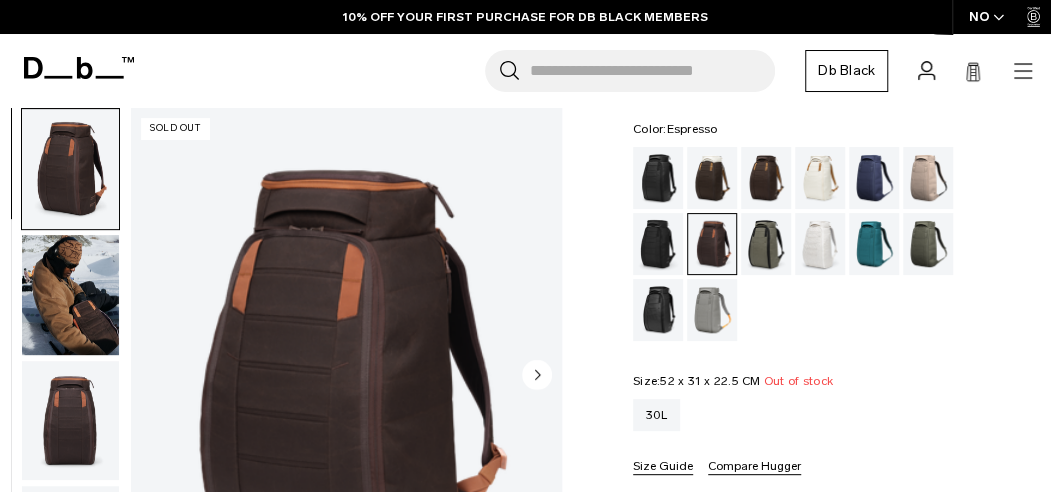 scroll, scrollTop: 100, scrollLeft: 0, axis: vertical 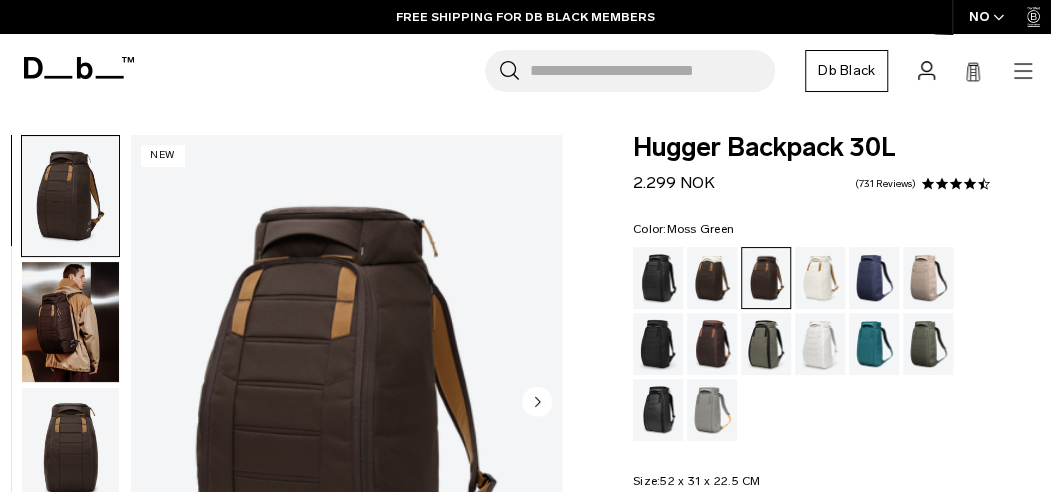click at bounding box center [928, 344] 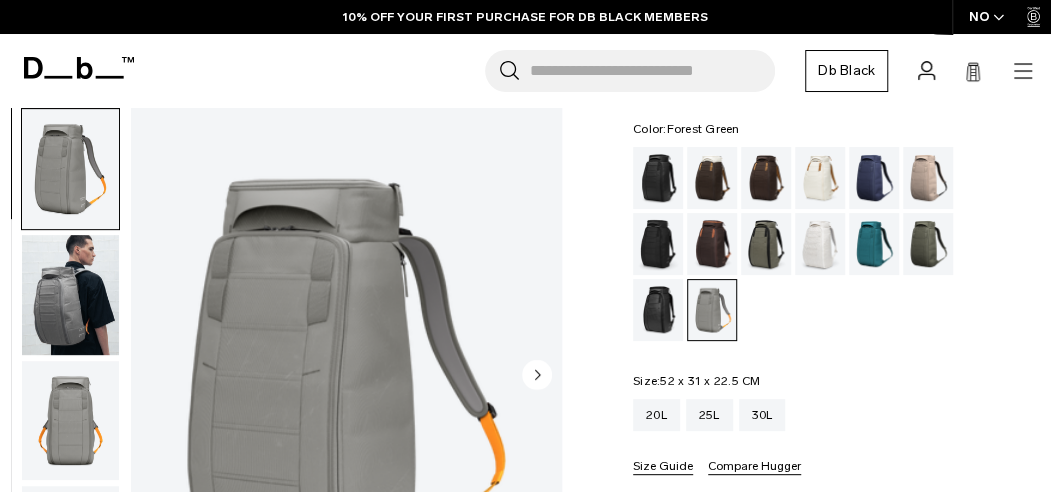 scroll, scrollTop: 100, scrollLeft: 0, axis: vertical 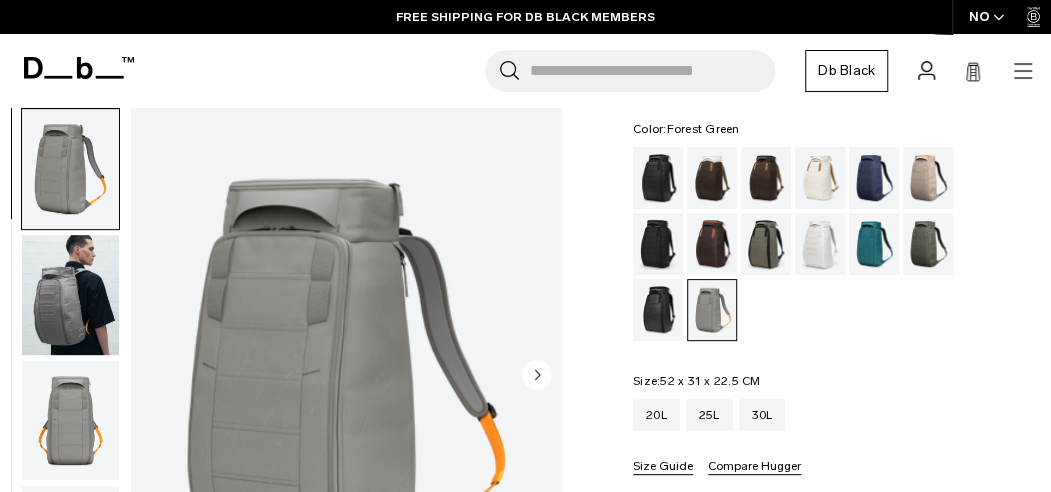 click at bounding box center (766, 244) 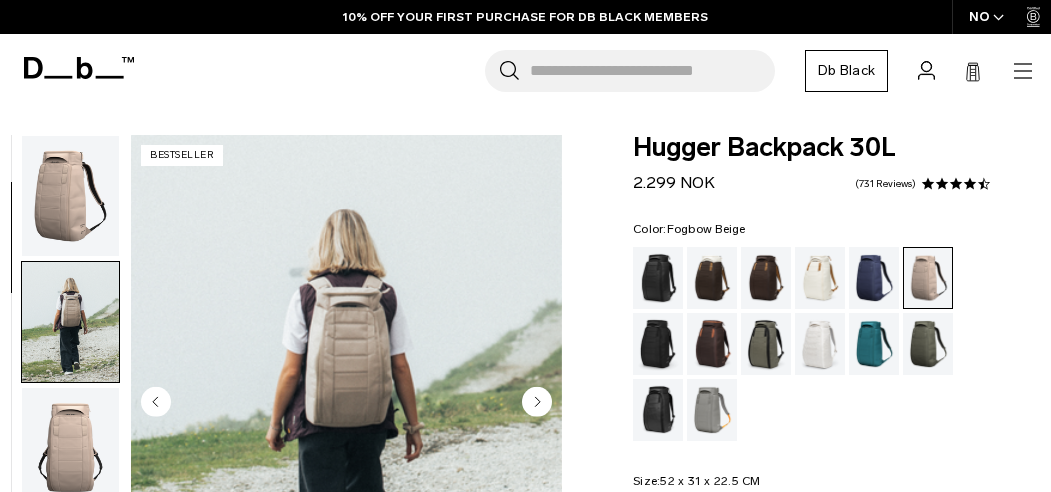 scroll, scrollTop: 0, scrollLeft: 0, axis: both 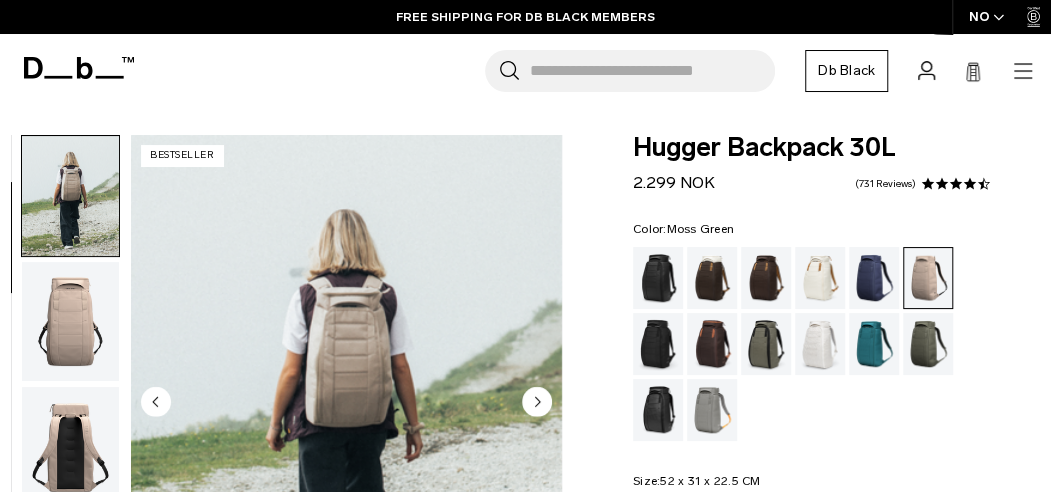 click at bounding box center (928, 344) 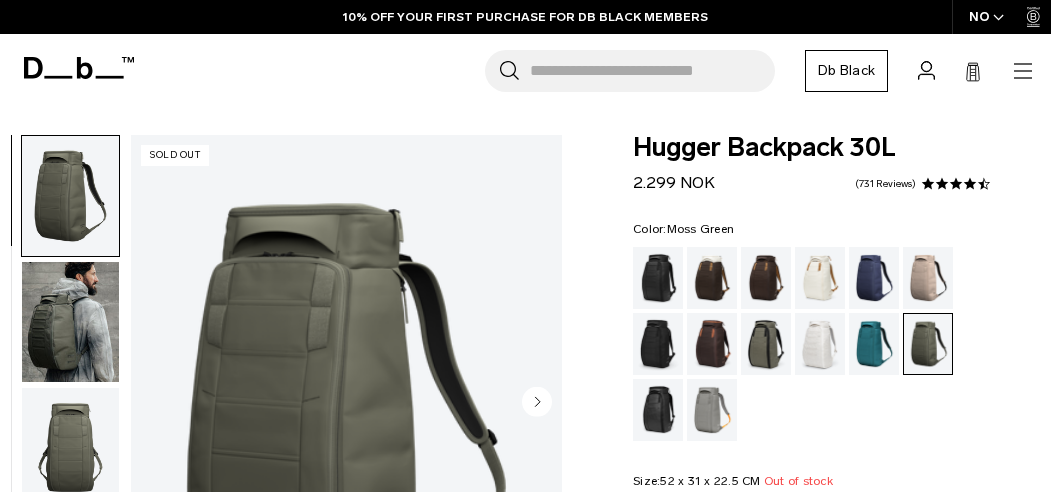 scroll, scrollTop: 0, scrollLeft: 0, axis: both 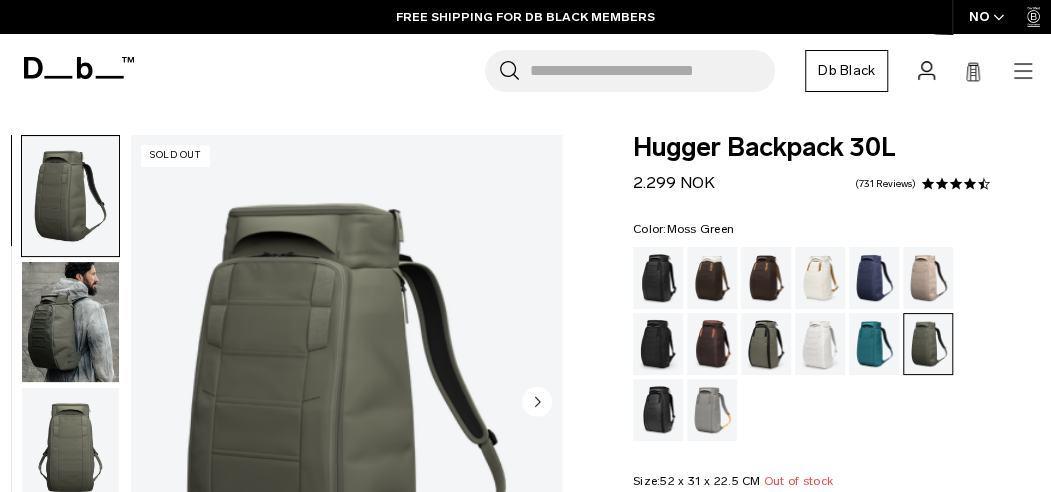 click 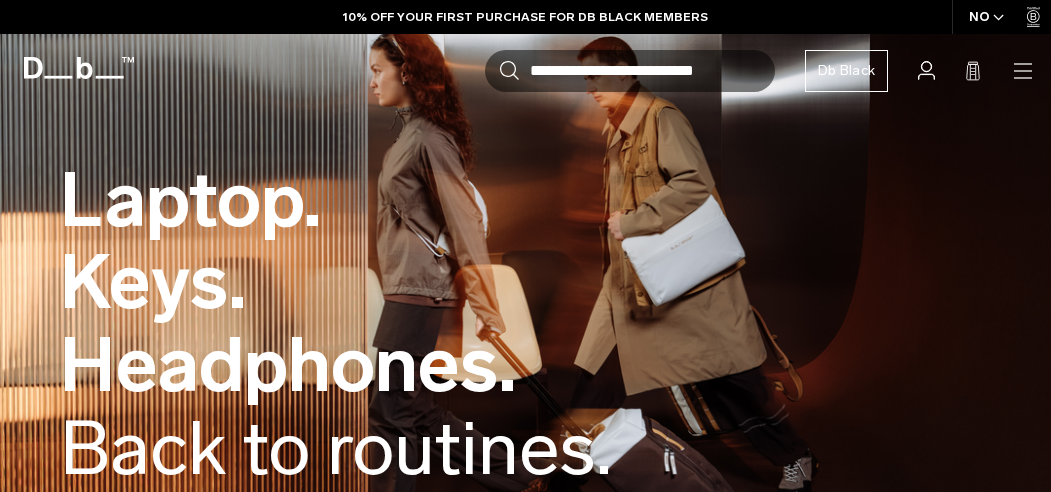 scroll, scrollTop: 0, scrollLeft: 0, axis: both 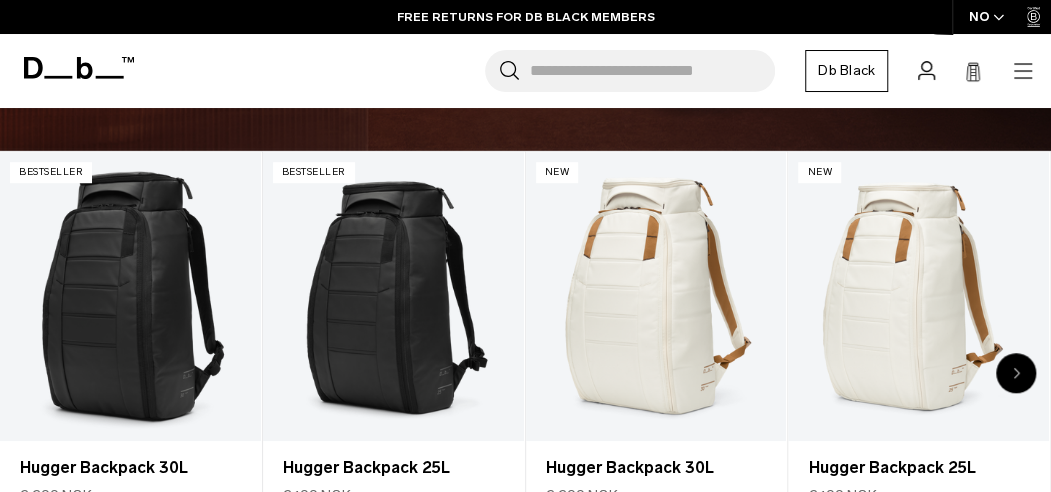 click at bounding box center (1016, 373) 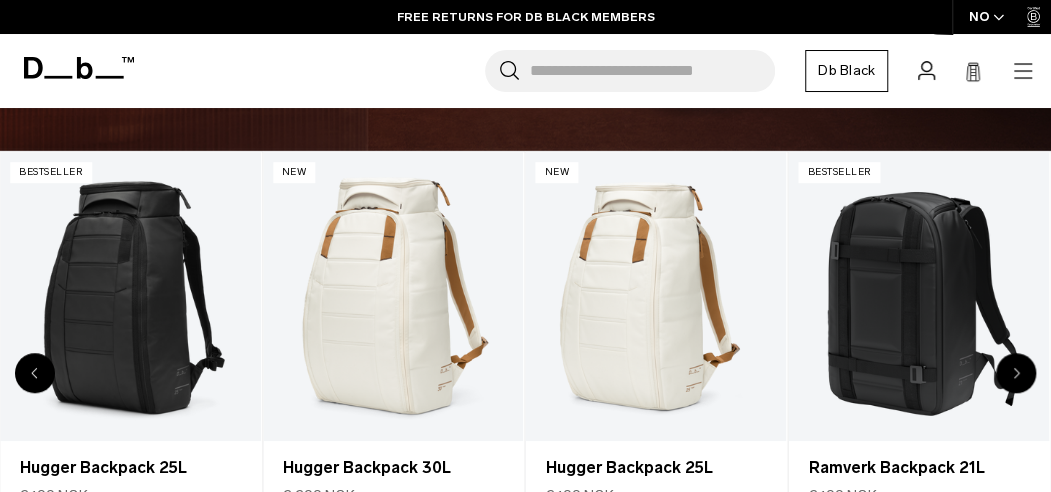 click at bounding box center [1016, 373] 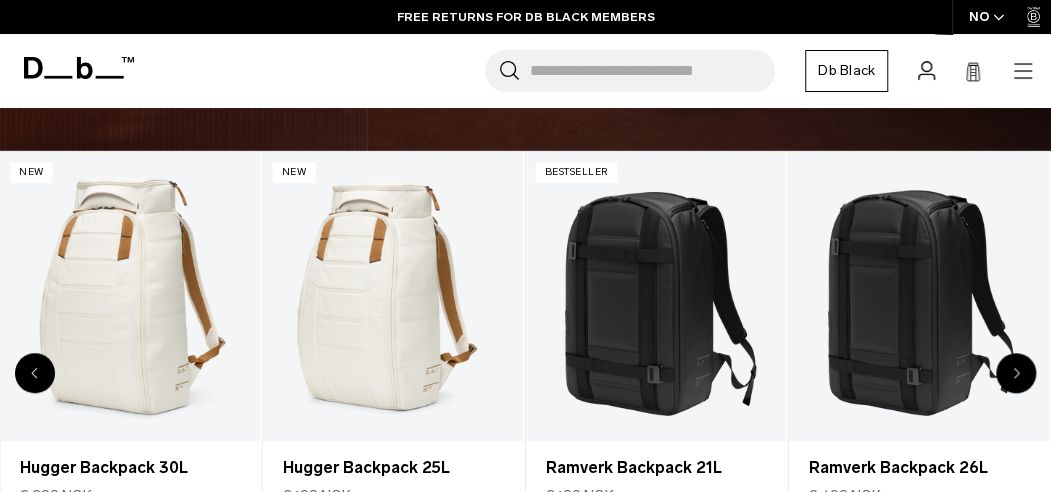 click at bounding box center [1016, 373] 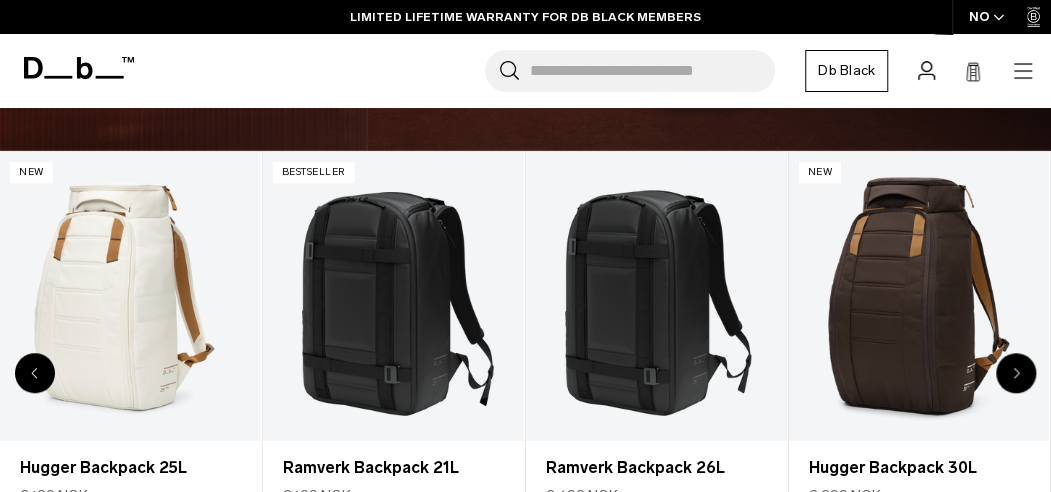 click at bounding box center [1016, 373] 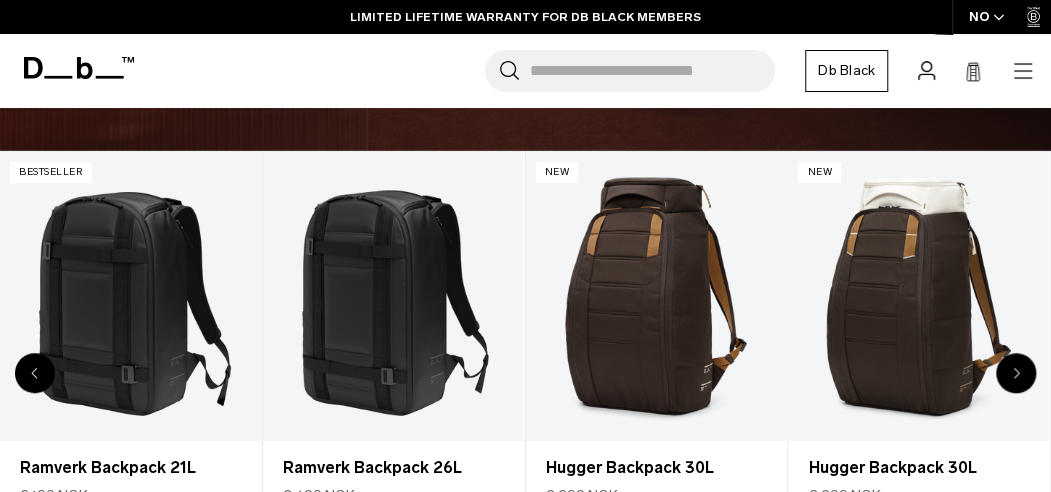 click at bounding box center (1016, 373) 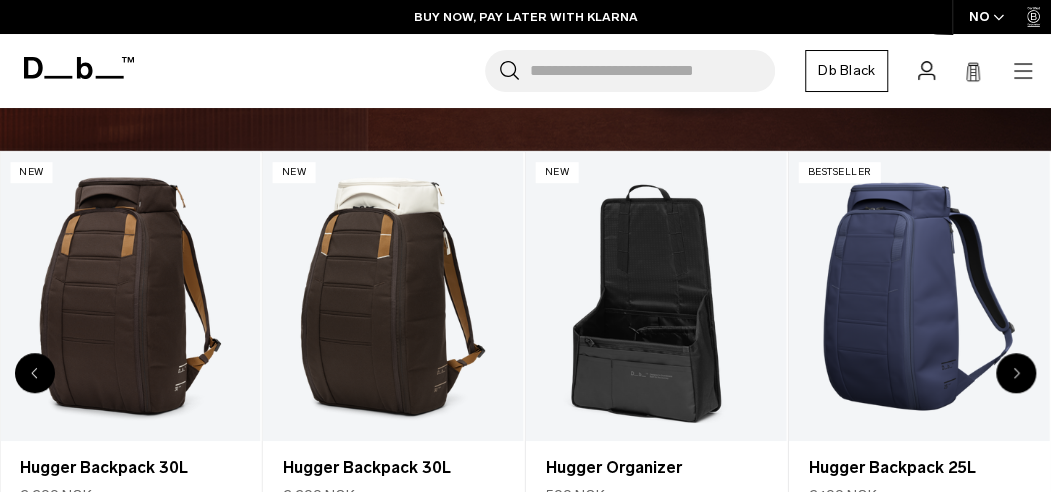 click at bounding box center [35, 373] 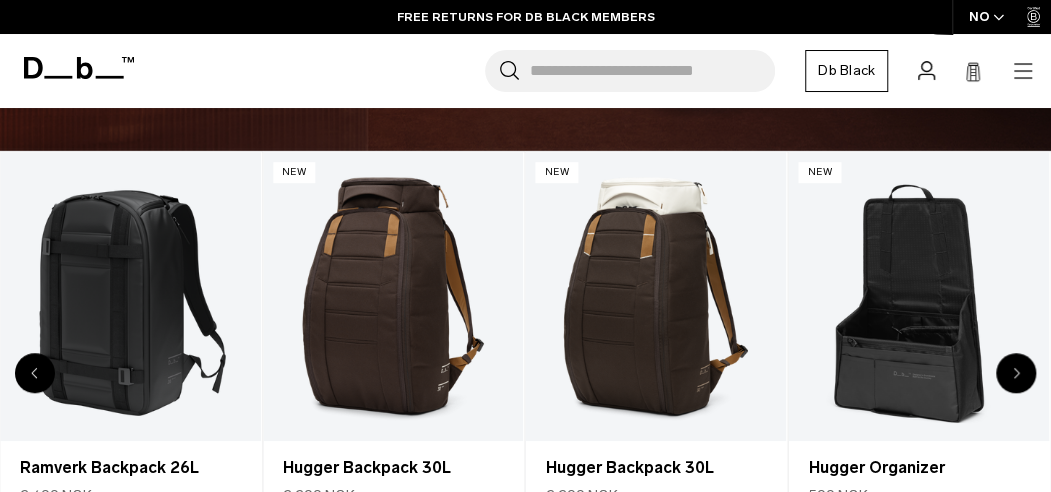 click 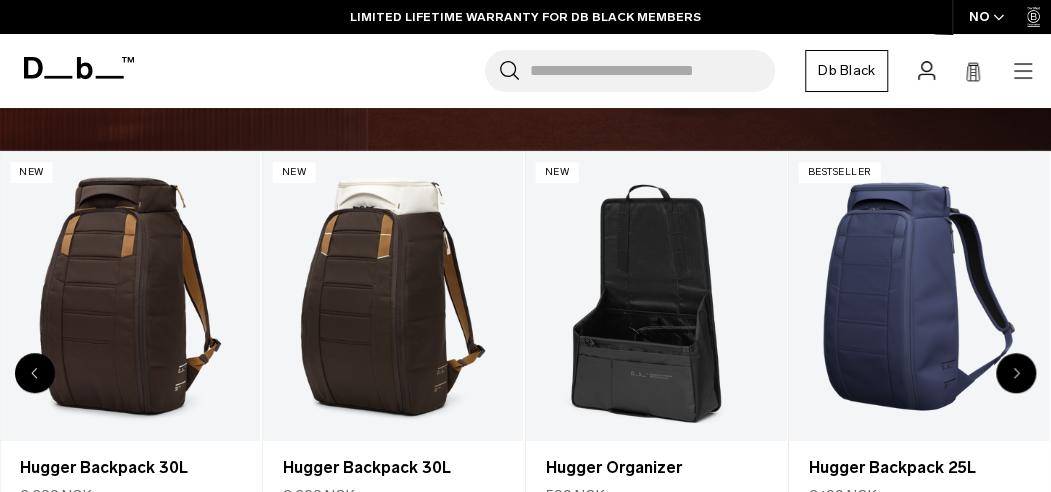 click 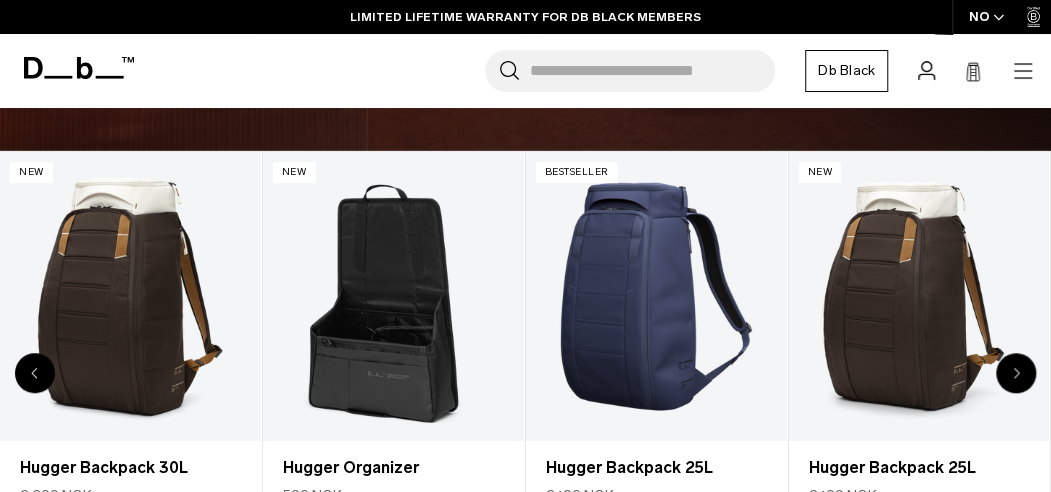 click 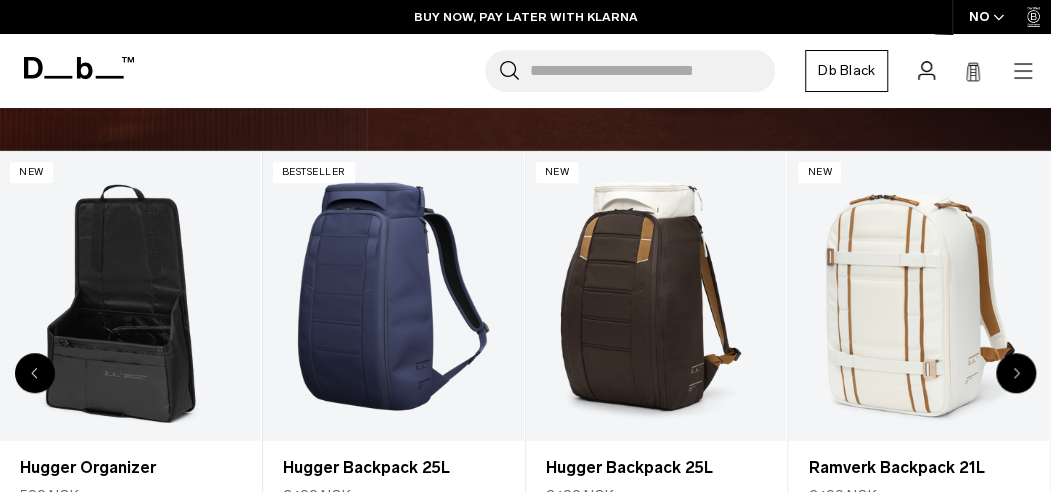 click 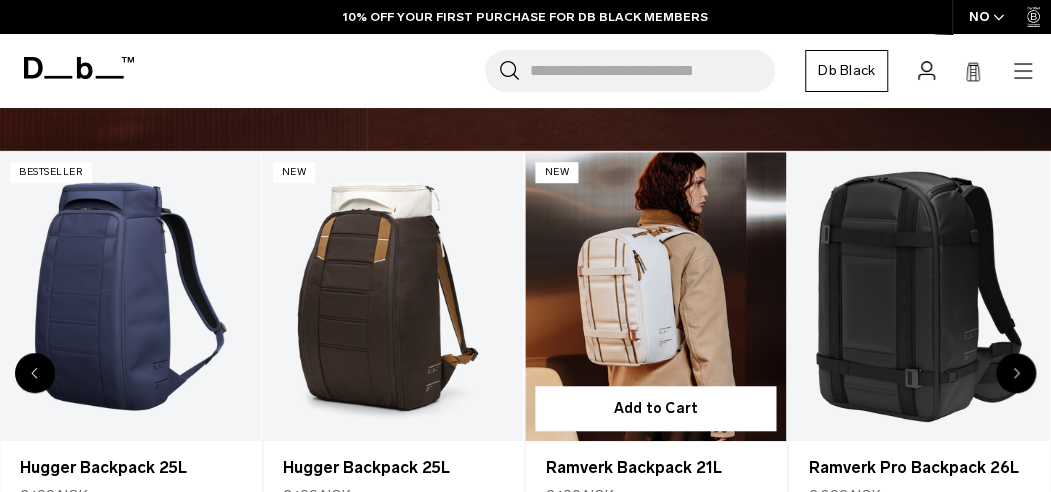 click at bounding box center (656, 297) 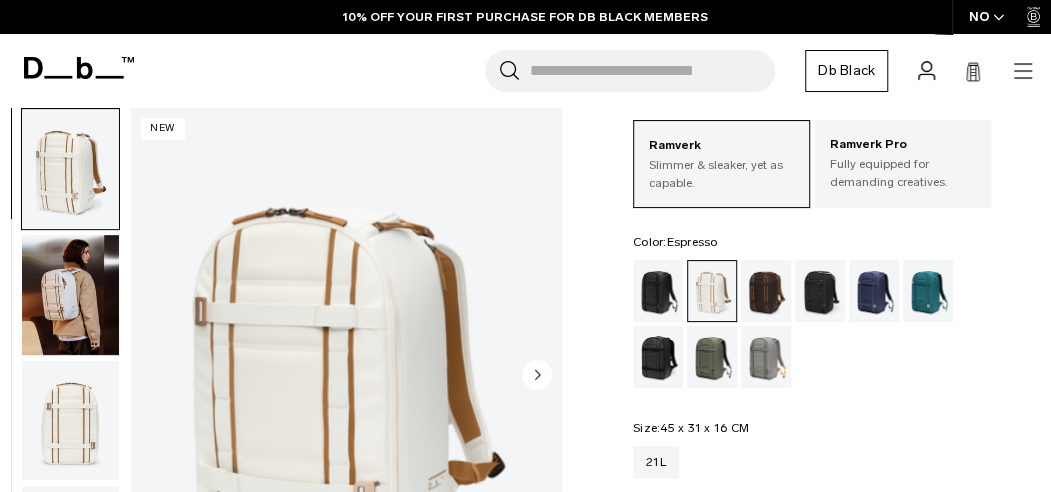 click at bounding box center (766, 291) 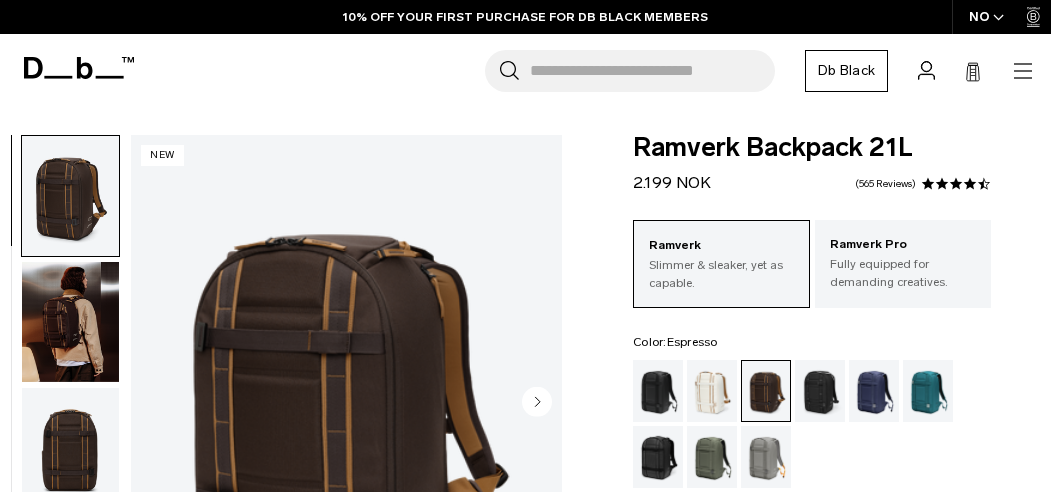 scroll, scrollTop: 0, scrollLeft: 0, axis: both 